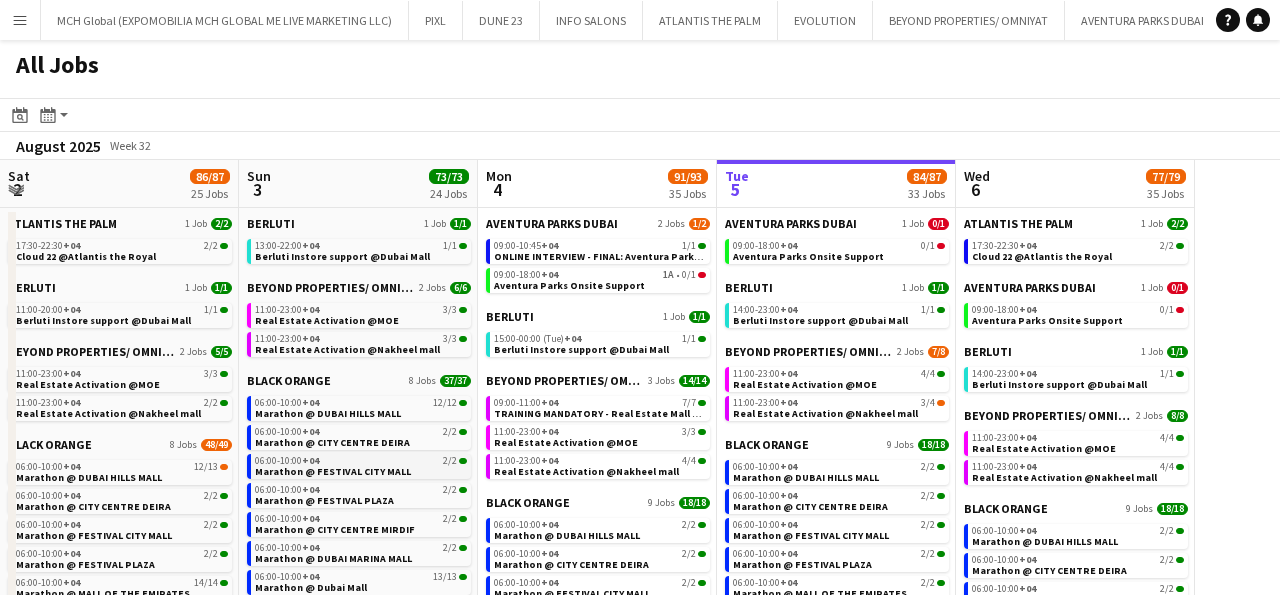 scroll, scrollTop: 0, scrollLeft: 0, axis: both 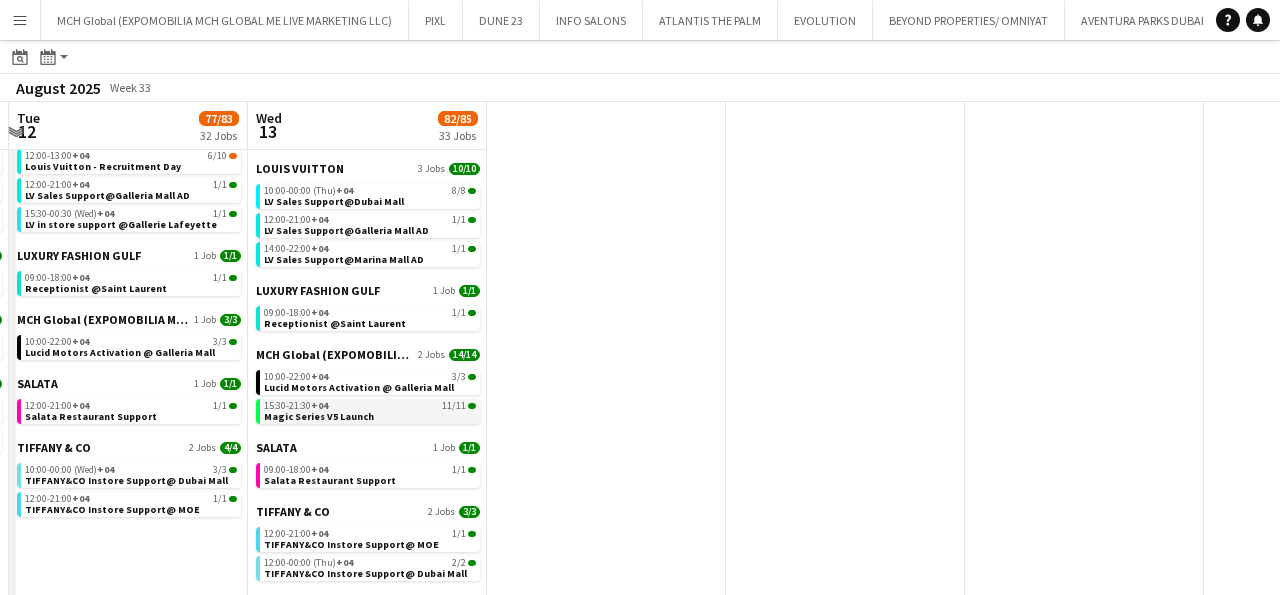 click on "Magic Series V5 Launch" at bounding box center [319, 416] 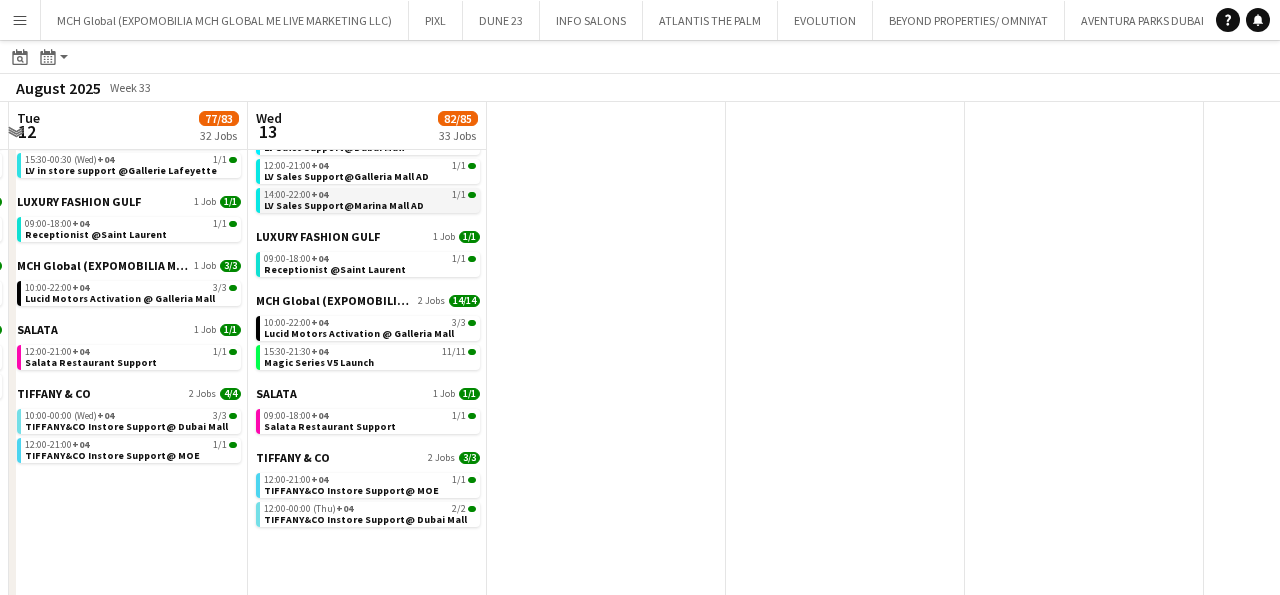 scroll, scrollTop: 1154, scrollLeft: 0, axis: vertical 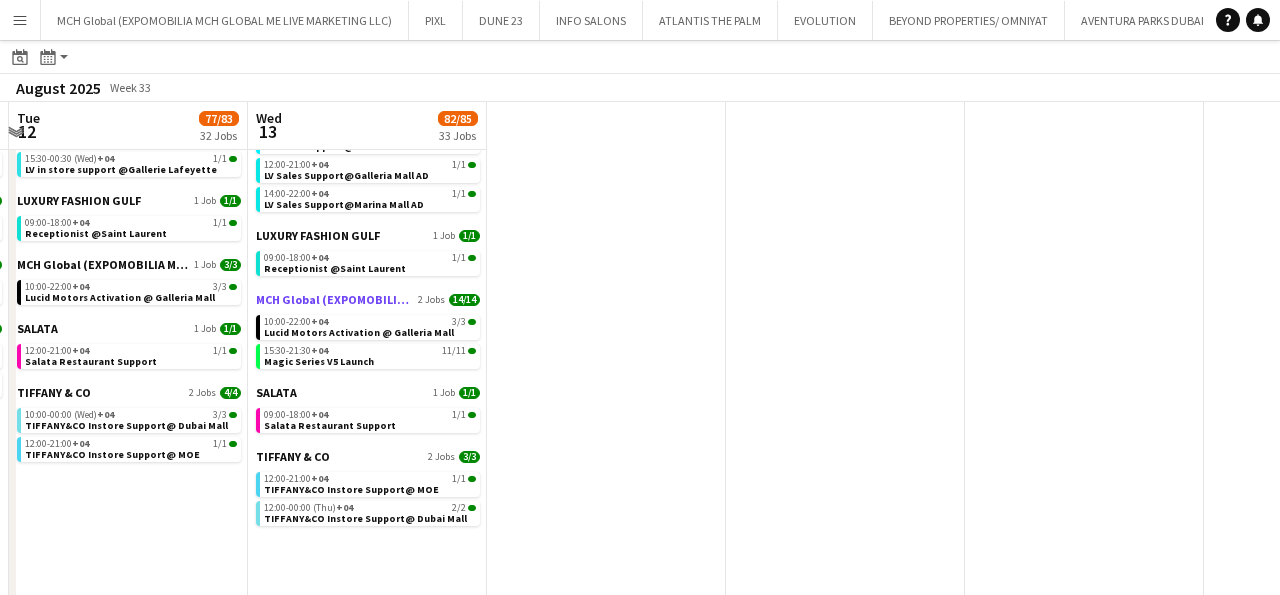 click on "MCH Global (EXPOMOBILIA MCH GLOBAL ME LIVE MARKETING LLC)" at bounding box center (335, 299) 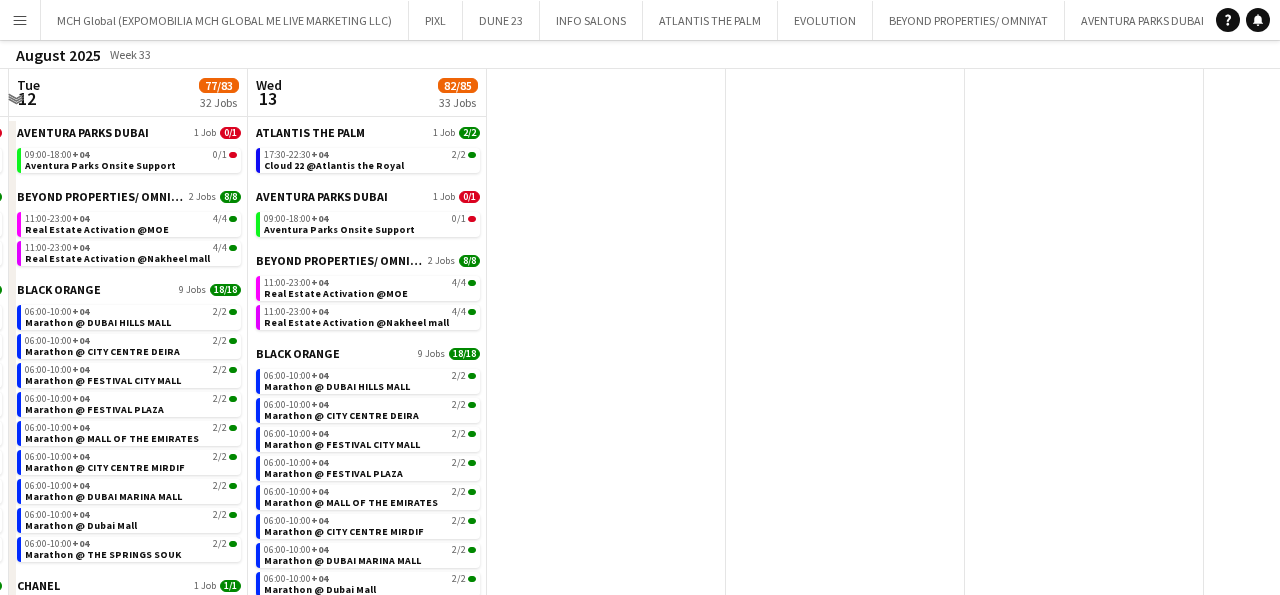 scroll, scrollTop: 0, scrollLeft: 0, axis: both 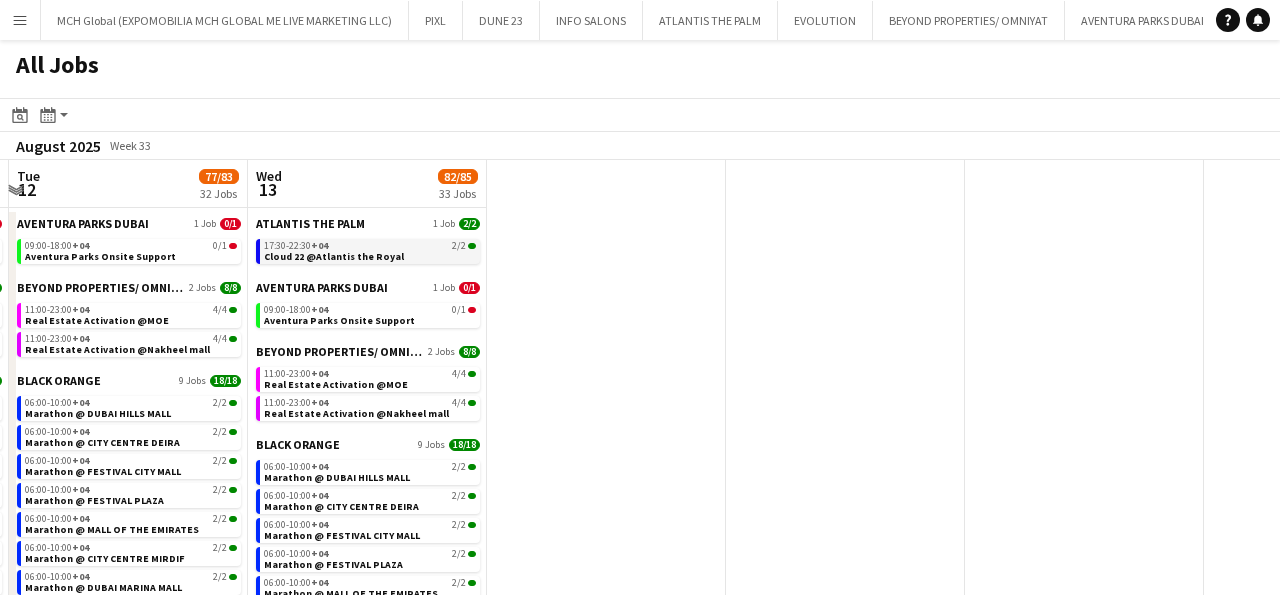 click on "Cloud 22 @Atlantis the Royal" at bounding box center (334, 256) 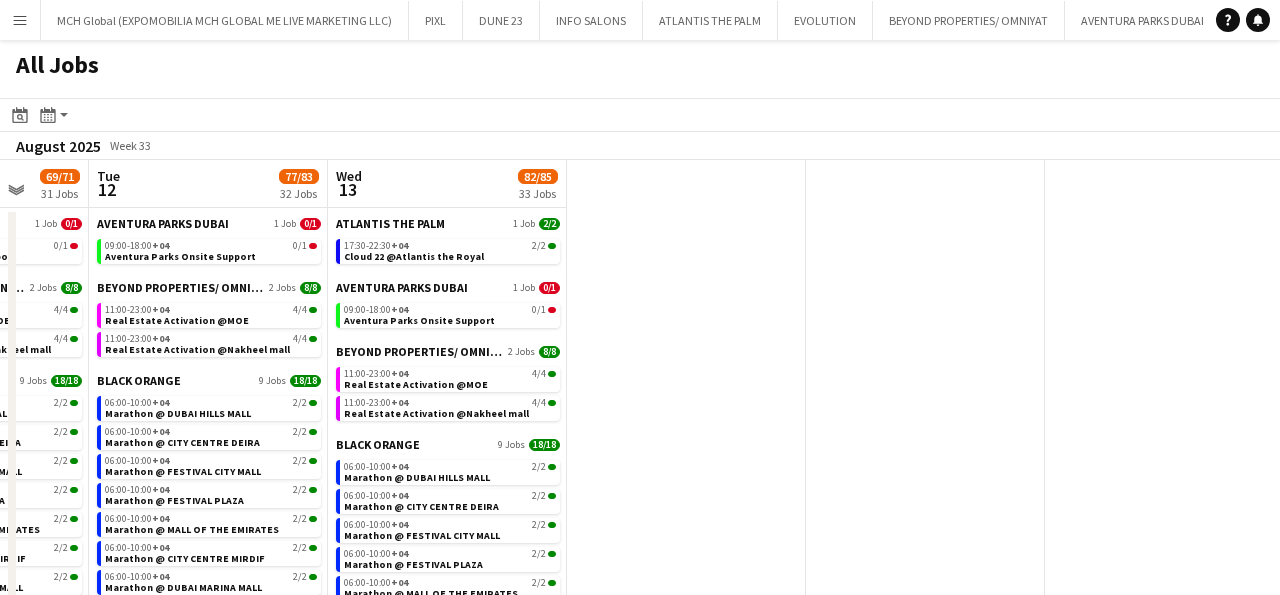 scroll, scrollTop: 0, scrollLeft: 633, axis: horizontal 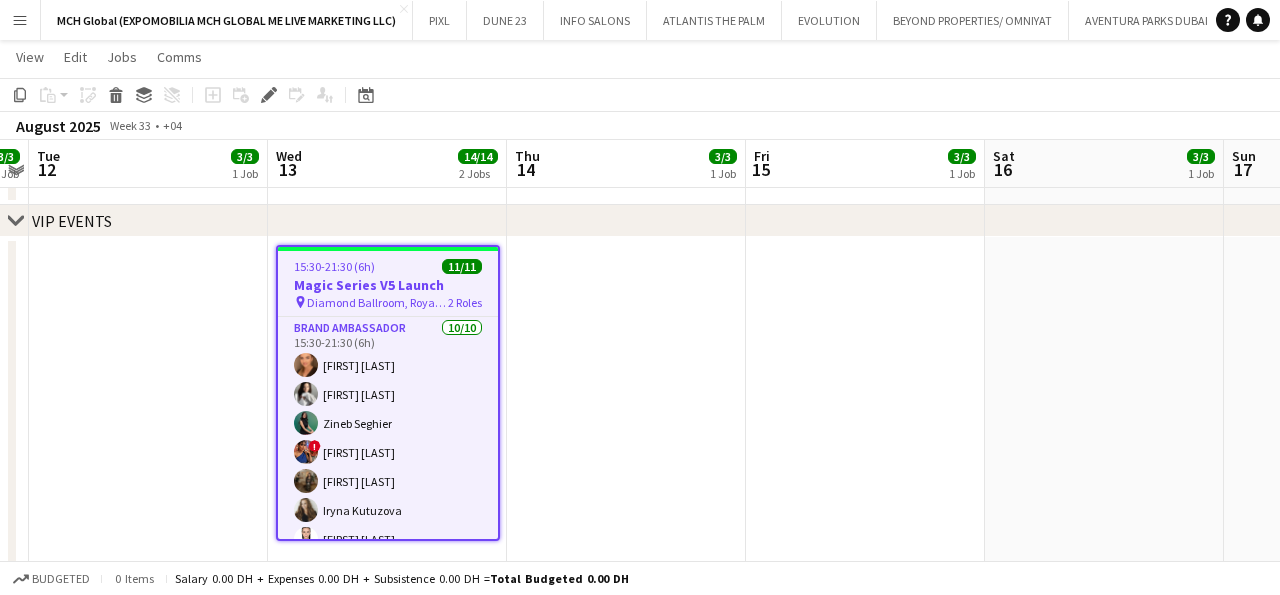 click on "15:30-21:30 (6h)    11/11   Magic Series V5 Launch
pin
Diamond Ballroom, Royal Atlantis, Dubai   2 Roles   Brand Ambassador    10/10   15:30-21:30 (6h)
Maryna Demchenko Kateryna Bliednova Zineb Seghier ! Salima Sad Oumaima Zahi Iryna Kutuzova Rania Fetoui Paula Paegle Leila Natij Aya Cheaito  Supervisor   1/1   15:30-21:30 (6h)
Dunia AbdulWahab" at bounding box center [388, 393] 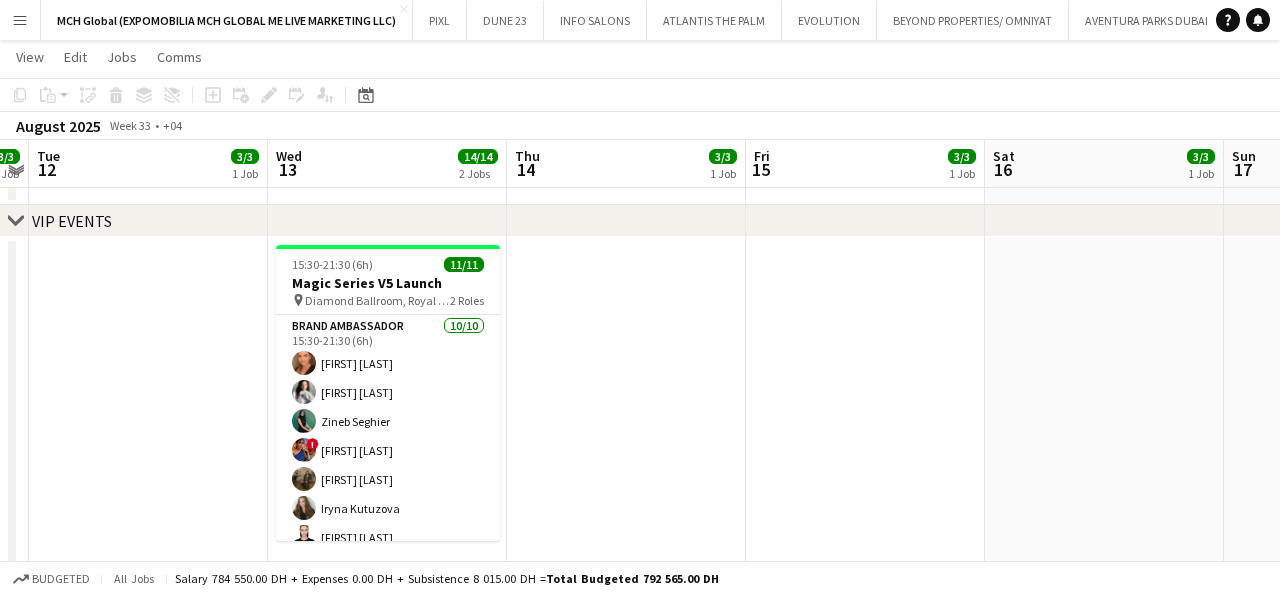drag, startPoint x: 321, startPoint y: 323, endPoint x: 256, endPoint y: 224, distance: 118.43141 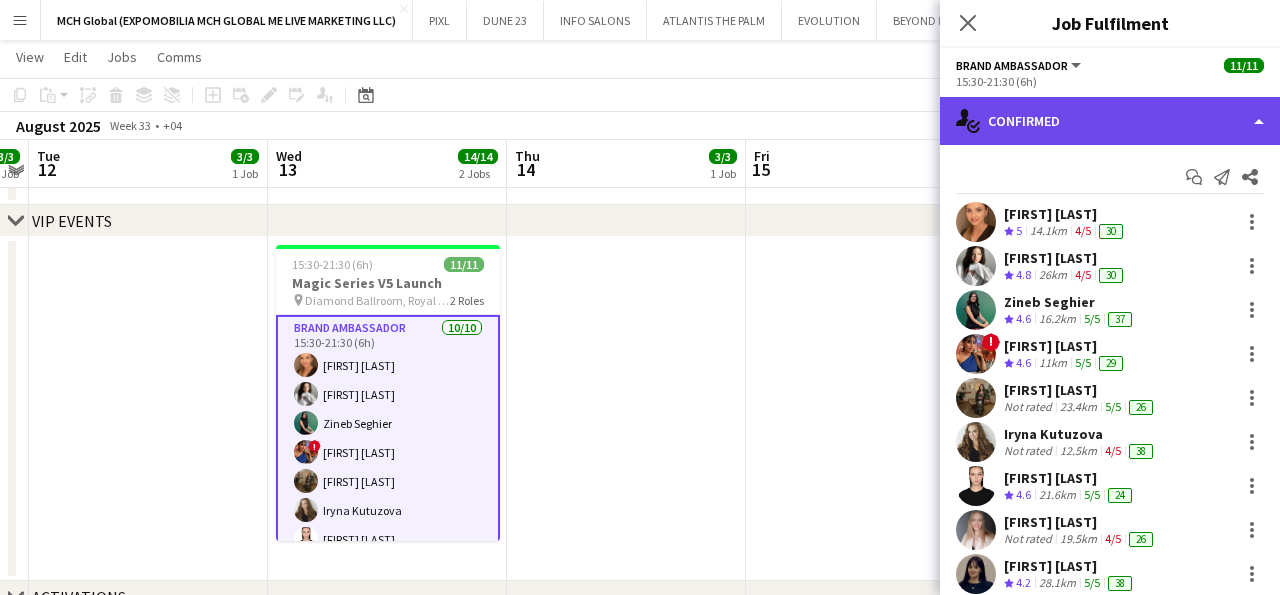 click on "single-neutral-actions-check-2
Confirmed" 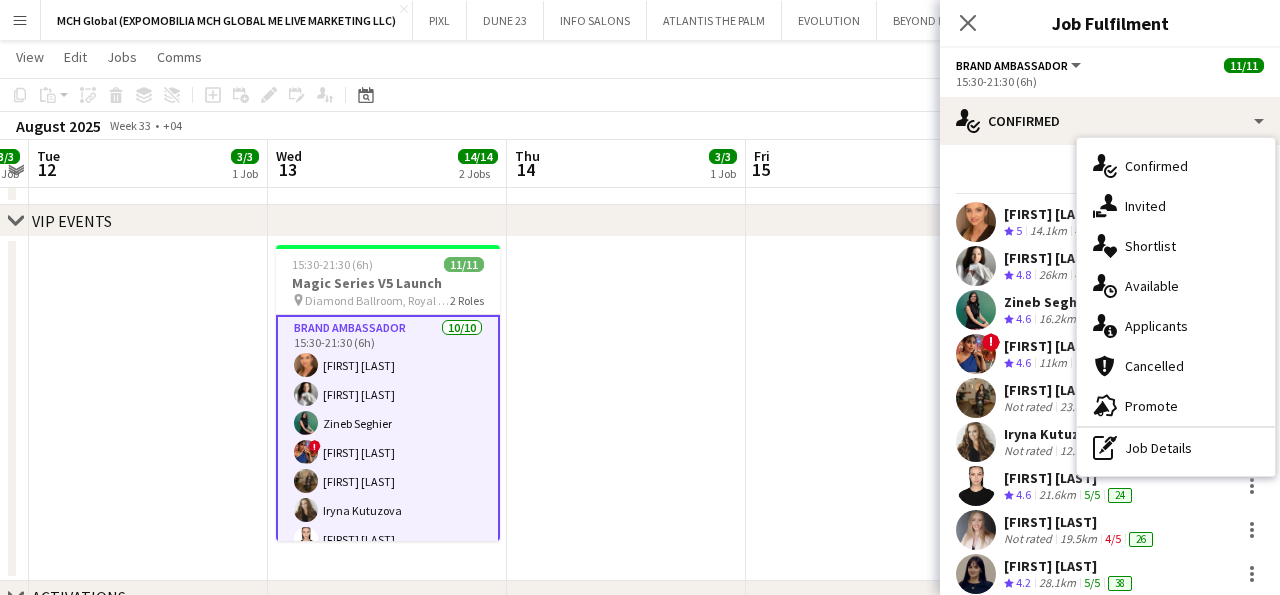 drag, startPoint x: 709, startPoint y: 299, endPoint x: 655, endPoint y: 316, distance: 56.61272 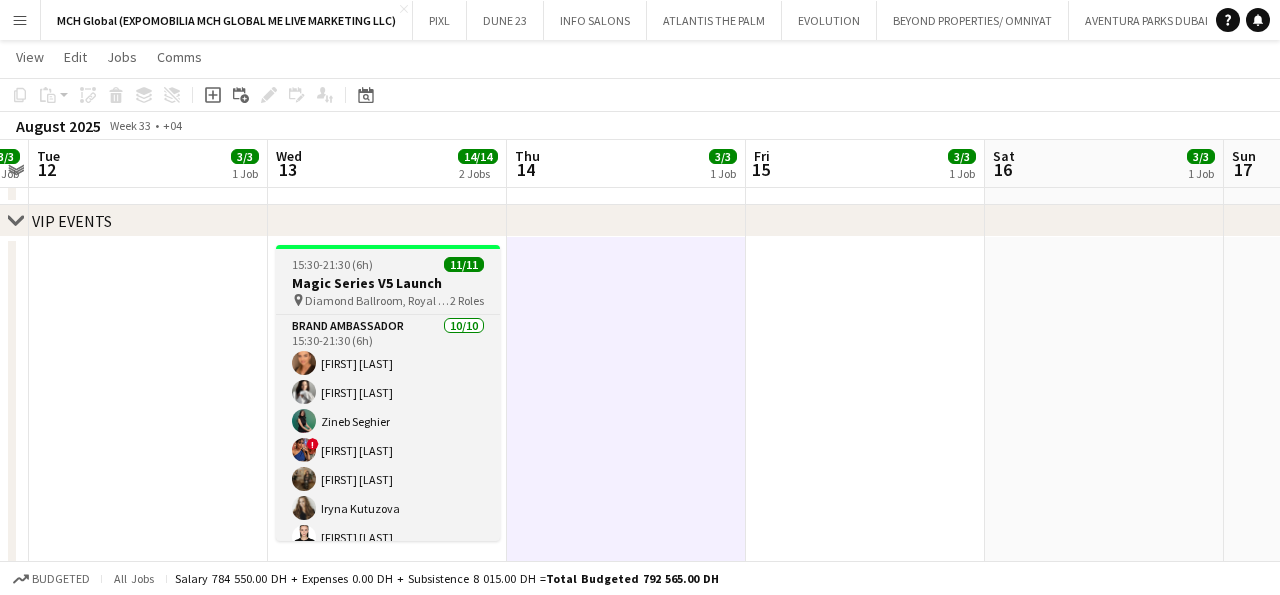 scroll, scrollTop: 0, scrollLeft: 691, axis: horizontal 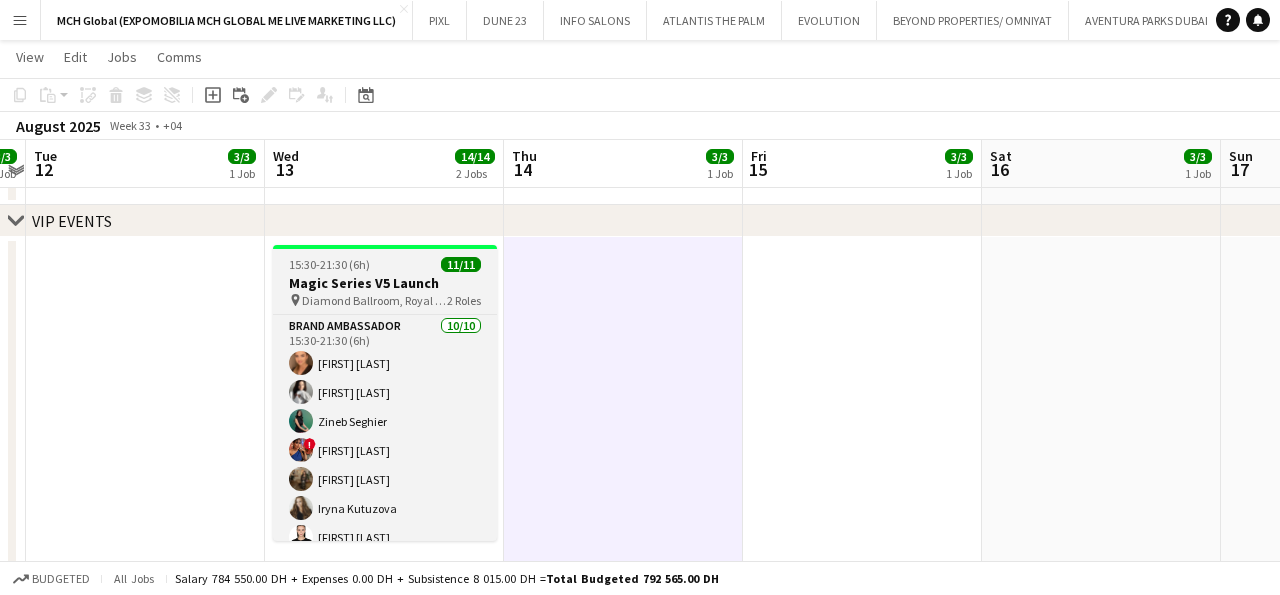 click on "15:30-21:30 (6h)" at bounding box center (329, 264) 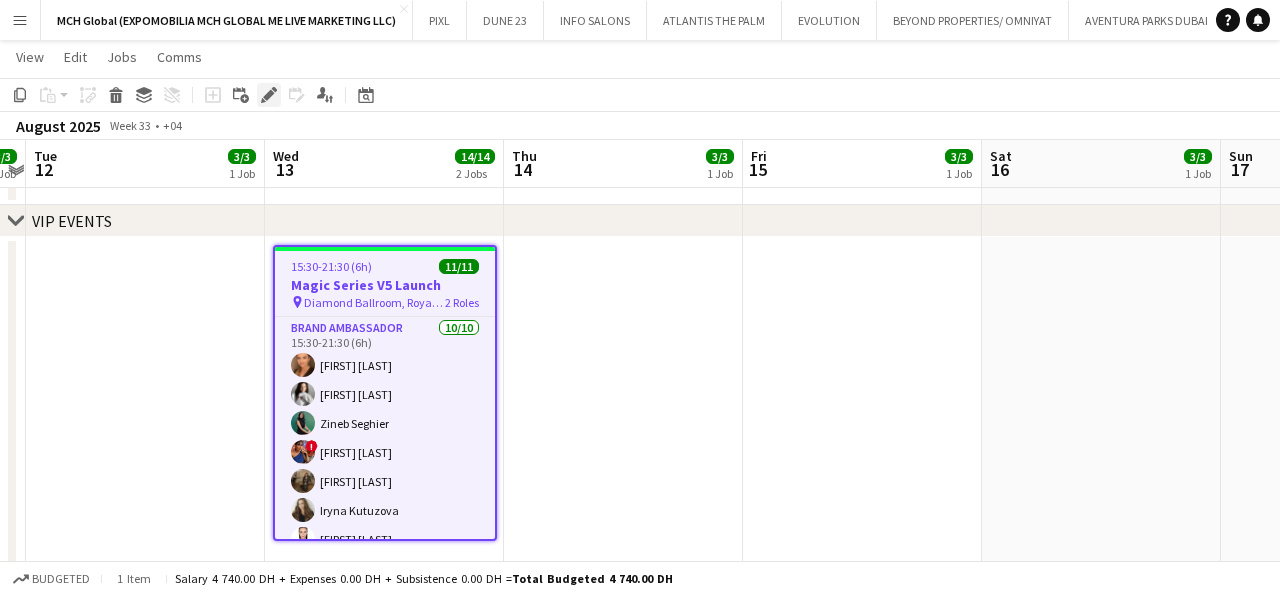 click 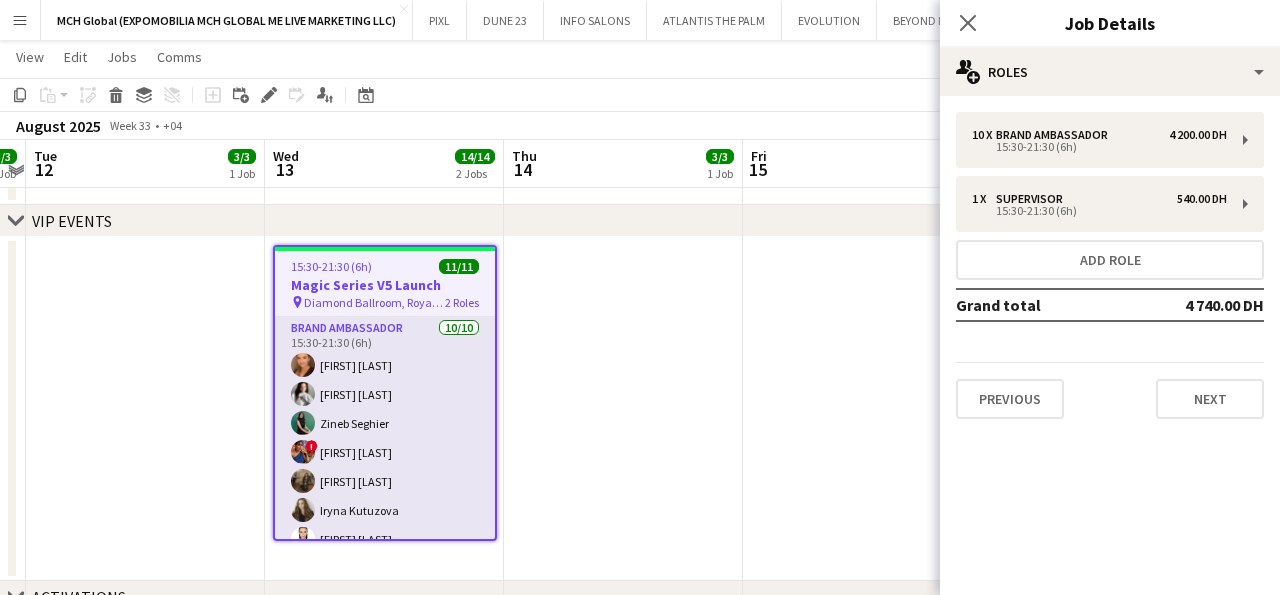 scroll, scrollTop: 175, scrollLeft: 0, axis: vertical 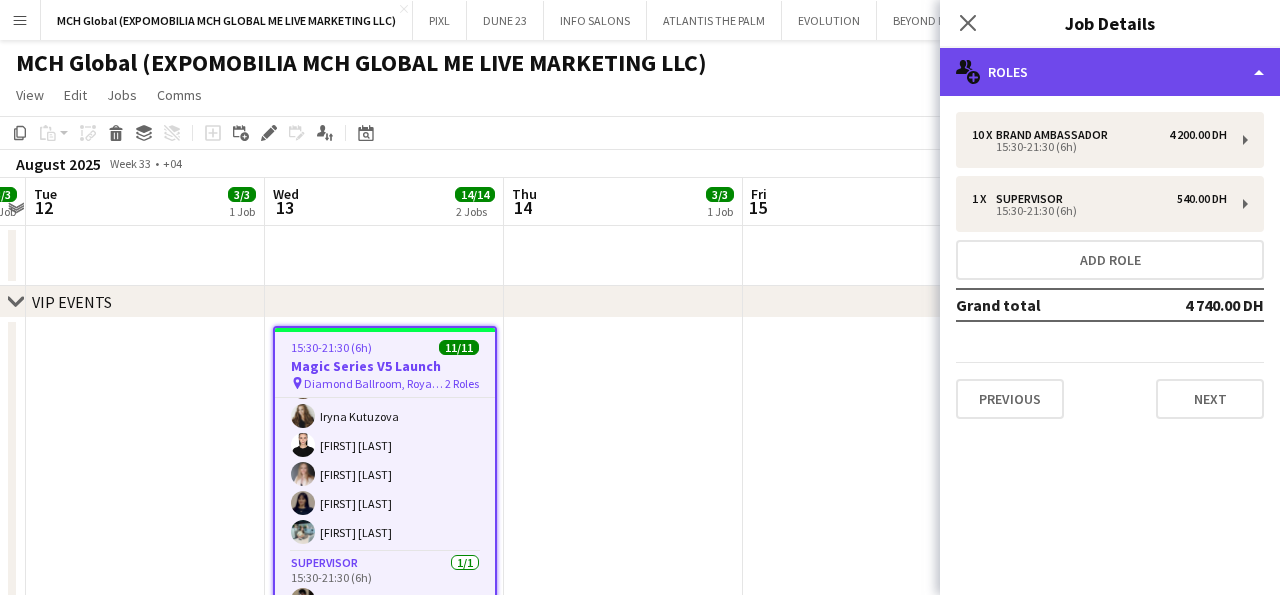 click on "multiple-users-add
Roles" 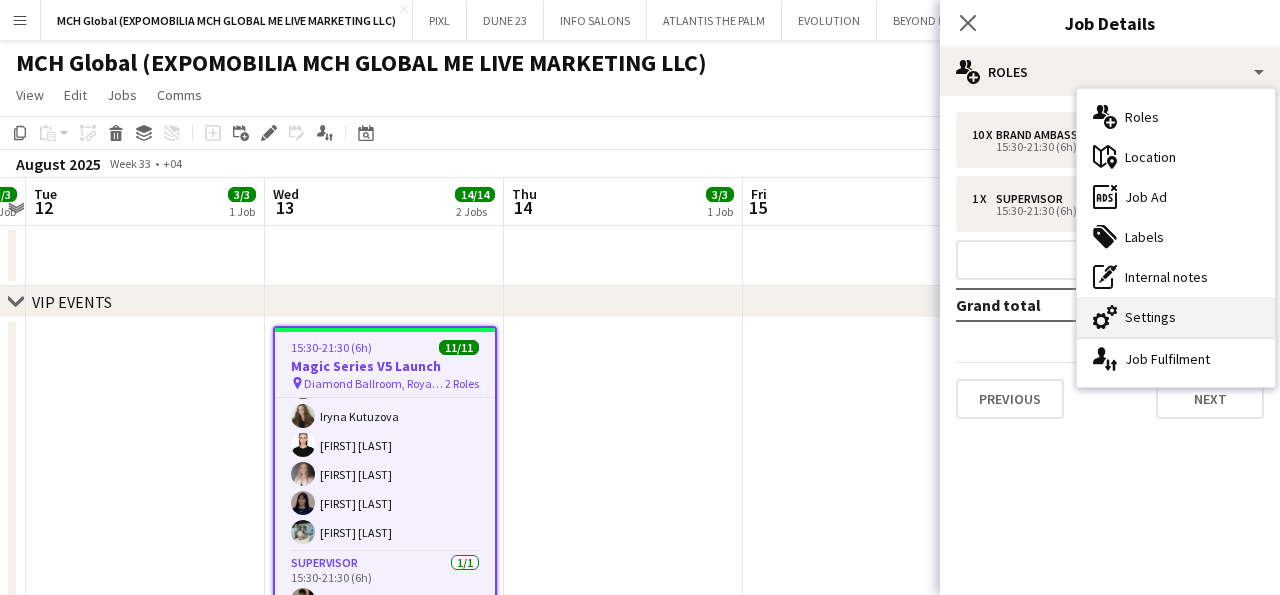 click on "cog-double-3
Settings" at bounding box center [1176, 317] 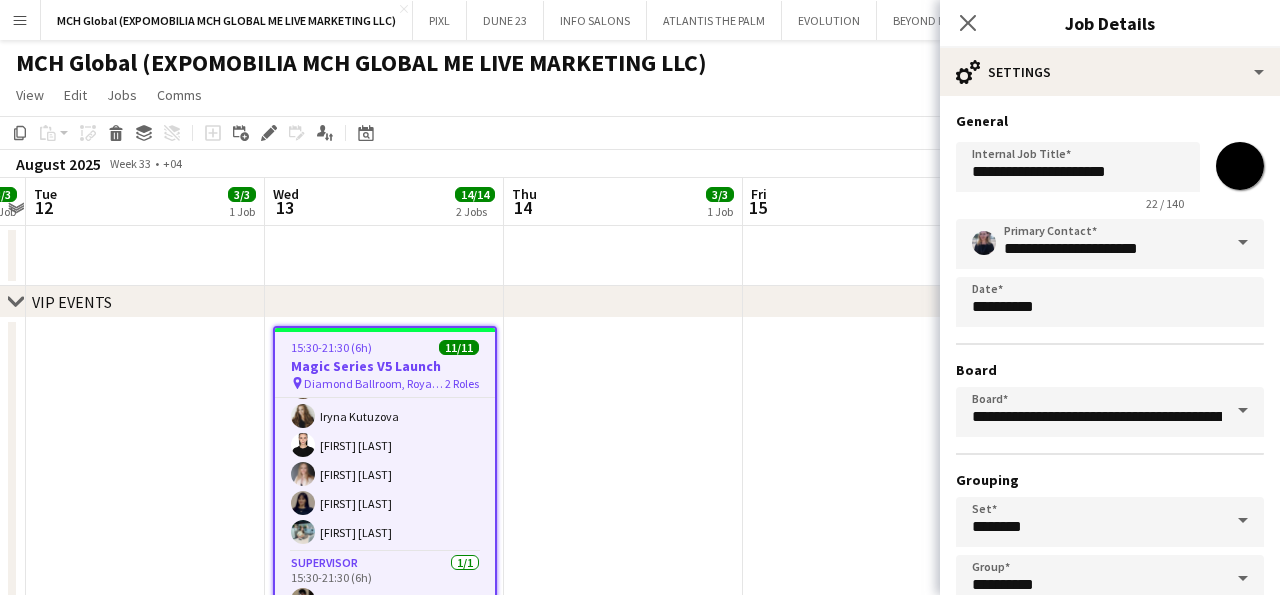 click at bounding box center (1243, 243) 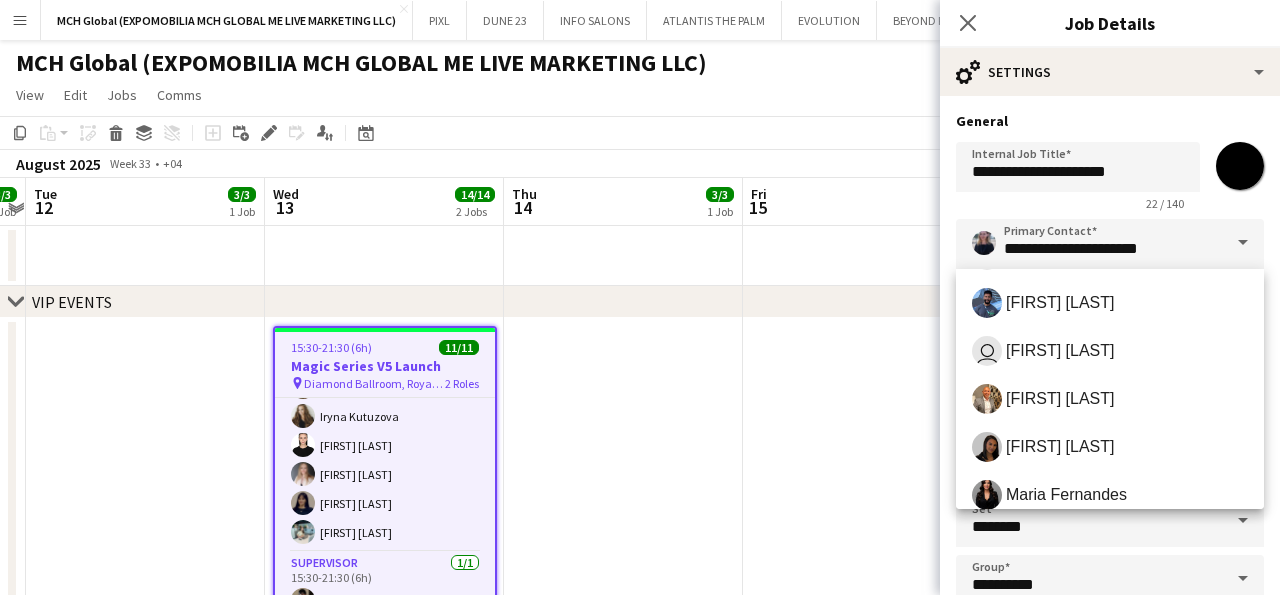 scroll, scrollTop: 194, scrollLeft: 0, axis: vertical 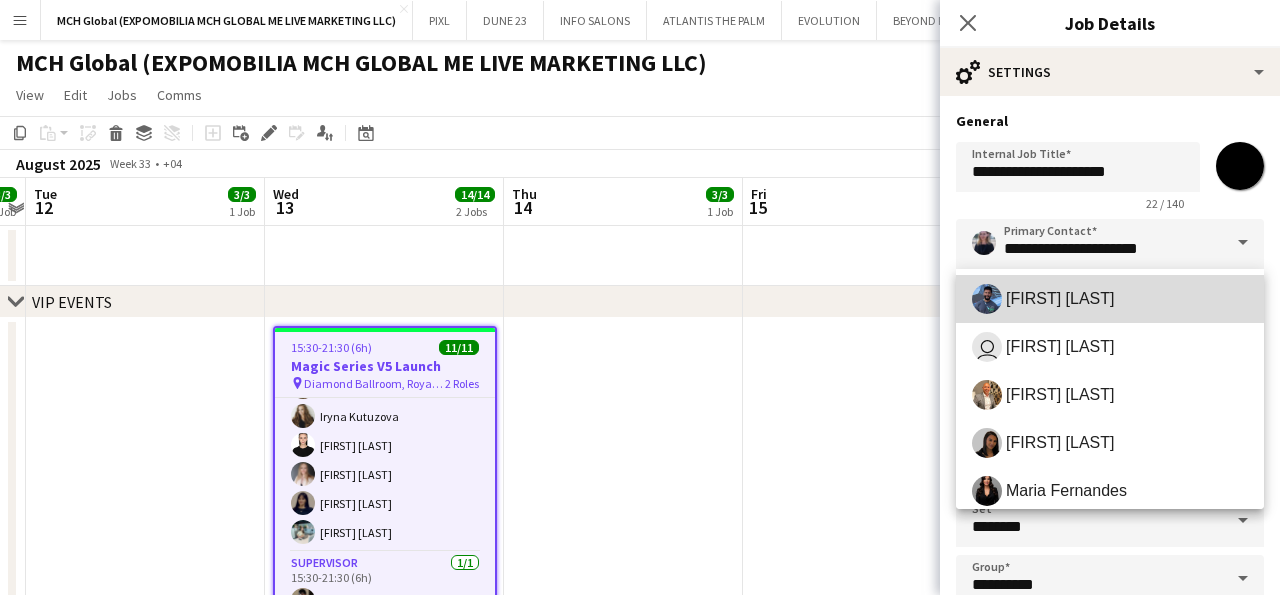 click on "Mohamed Arafa" at bounding box center (1060, 298) 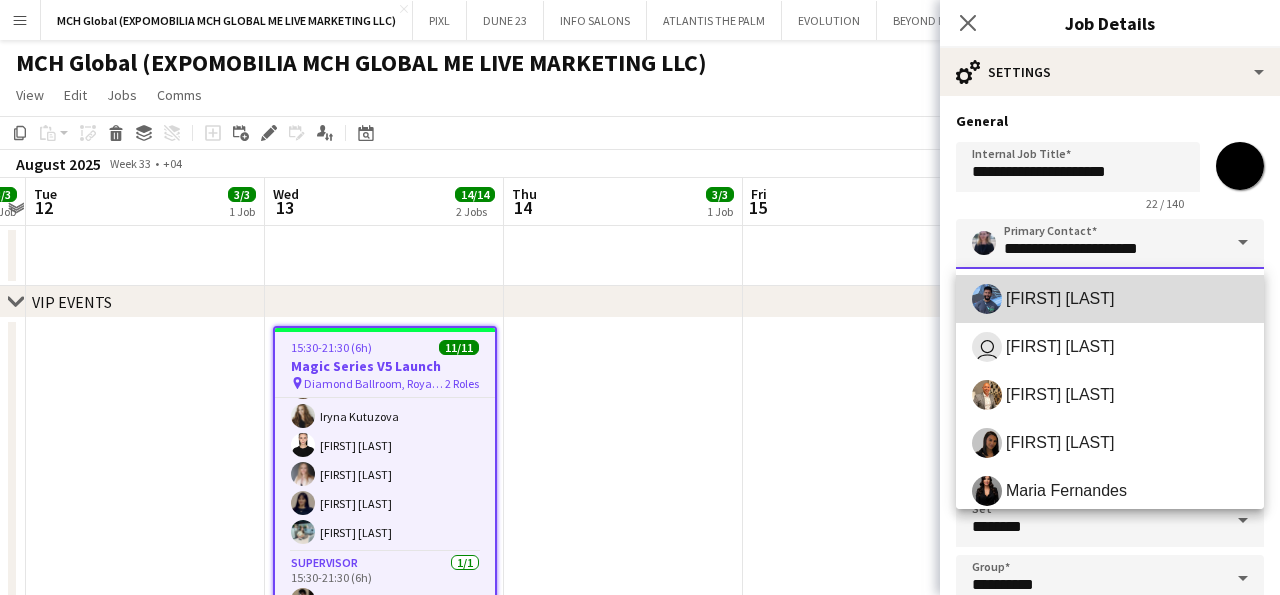 type on "**********" 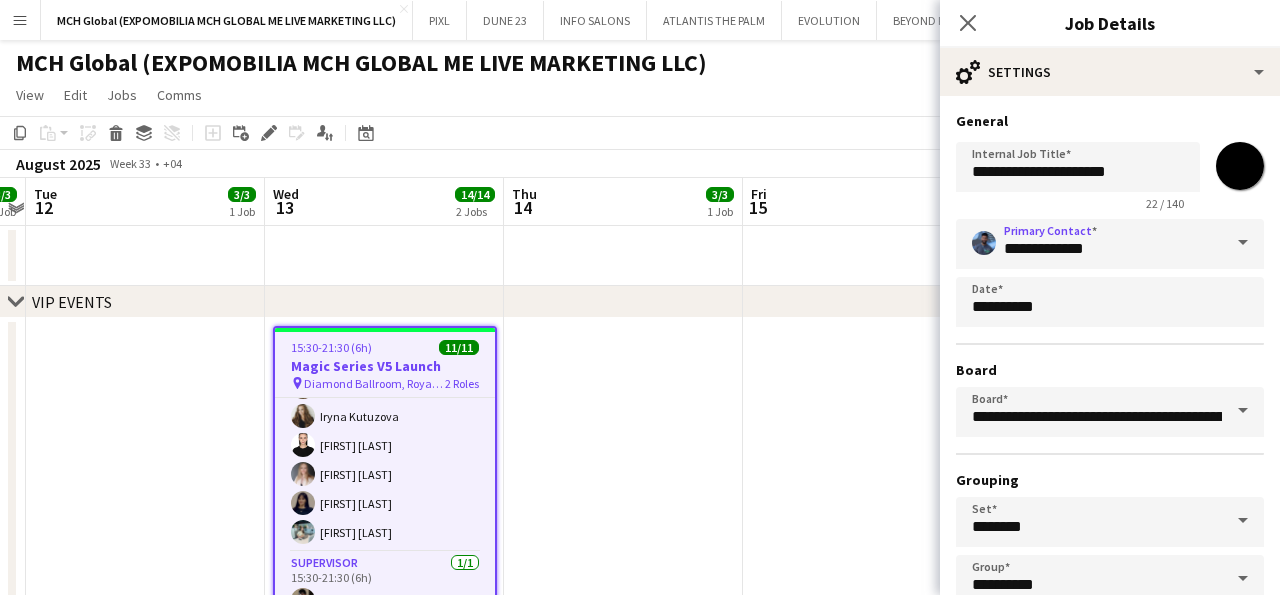 click on "*******" at bounding box center [1240, 166] 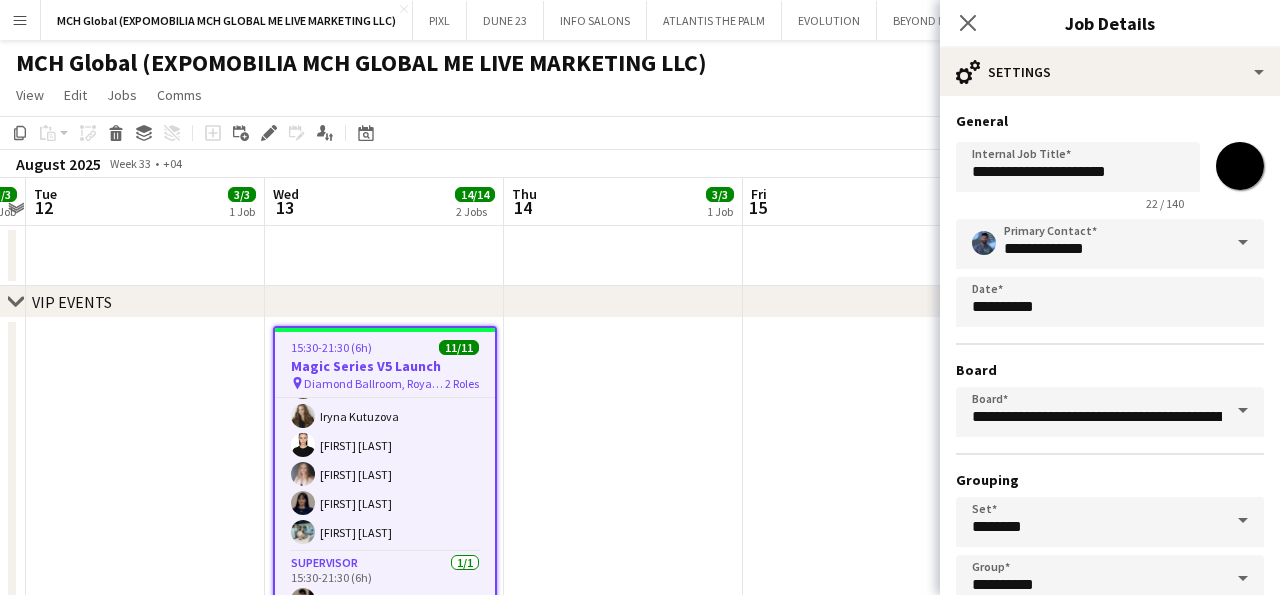 type on "*******" 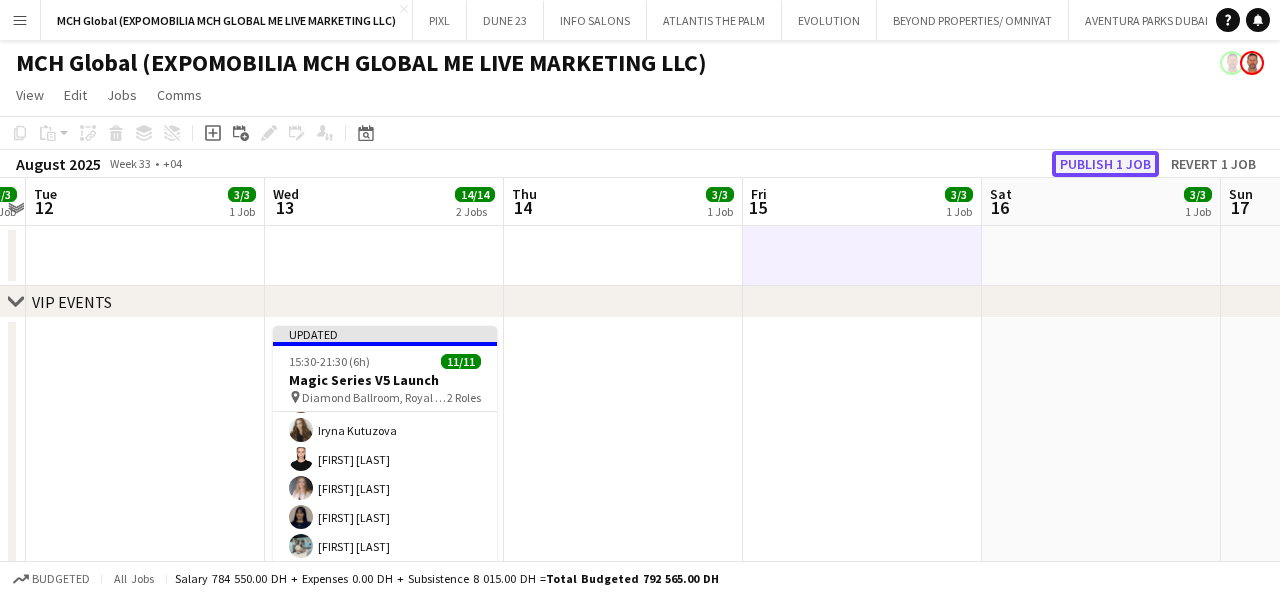 click on "Publish 1 job" 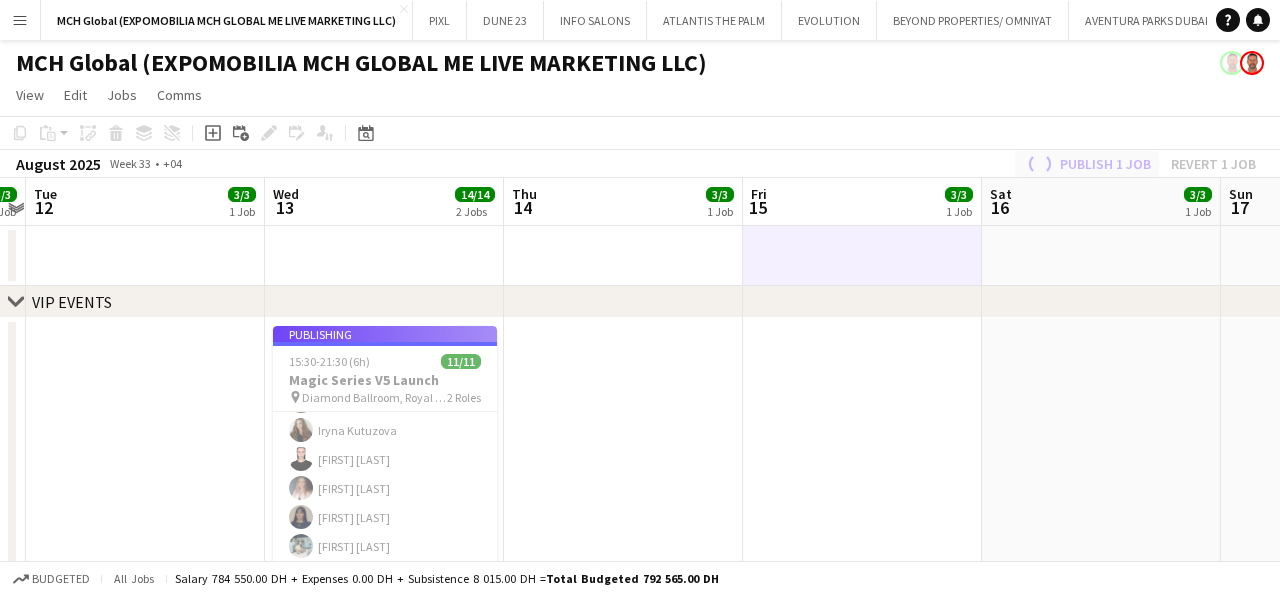 scroll, scrollTop: 171, scrollLeft: 0, axis: vertical 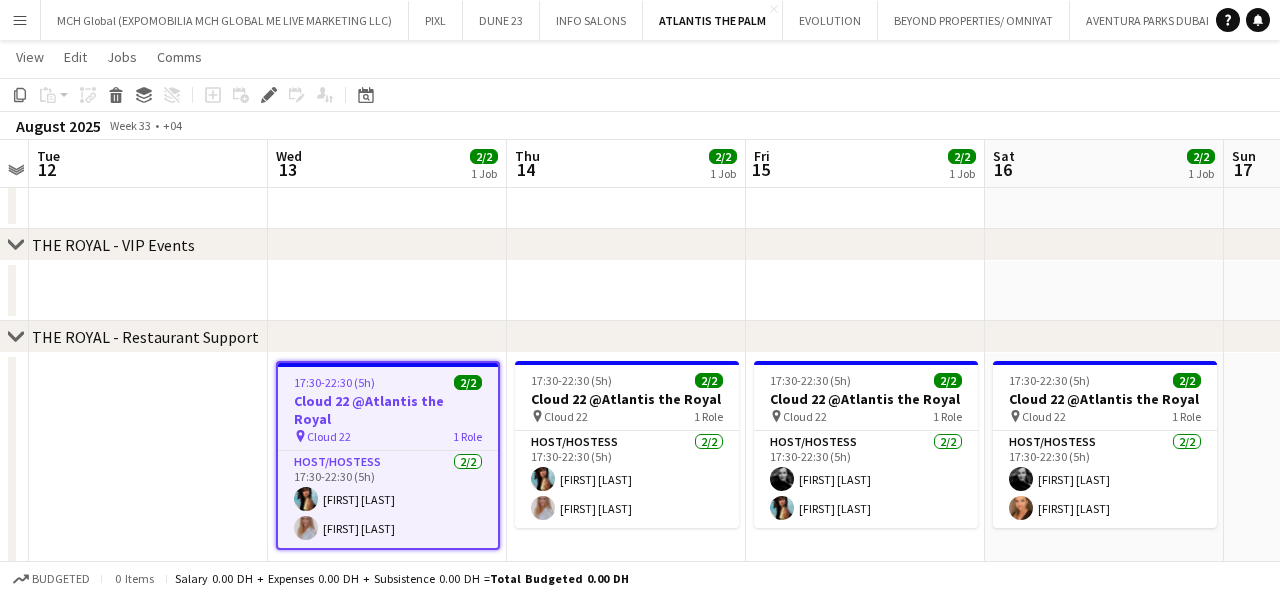 click at bounding box center (388, 365) 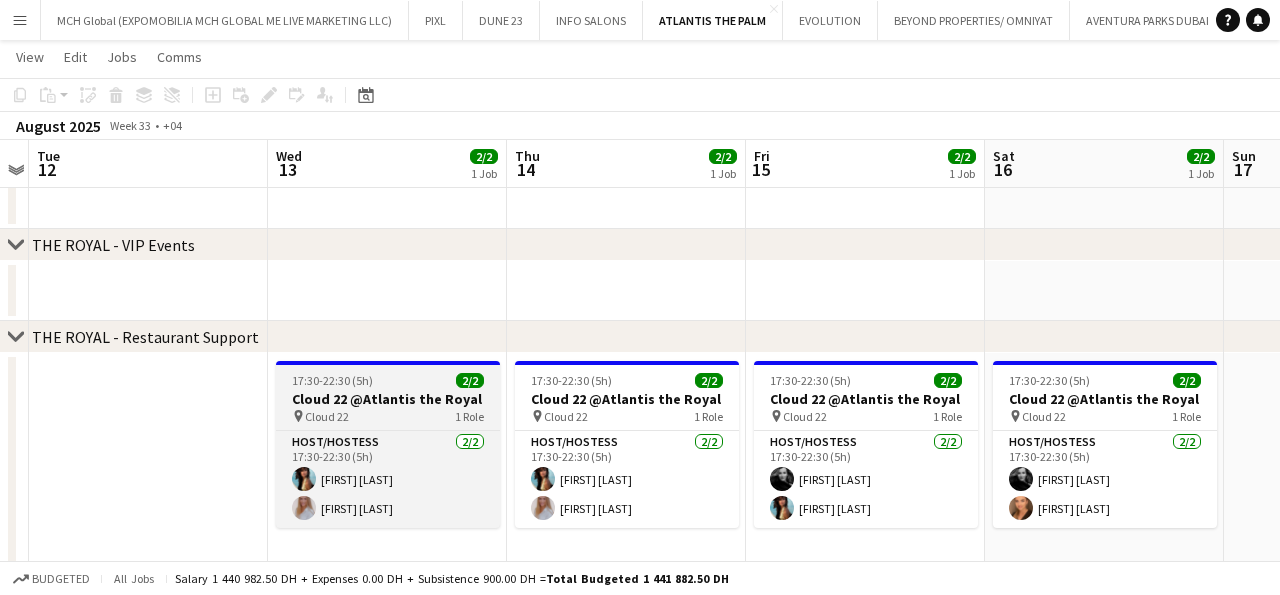 click at bounding box center [388, 363] 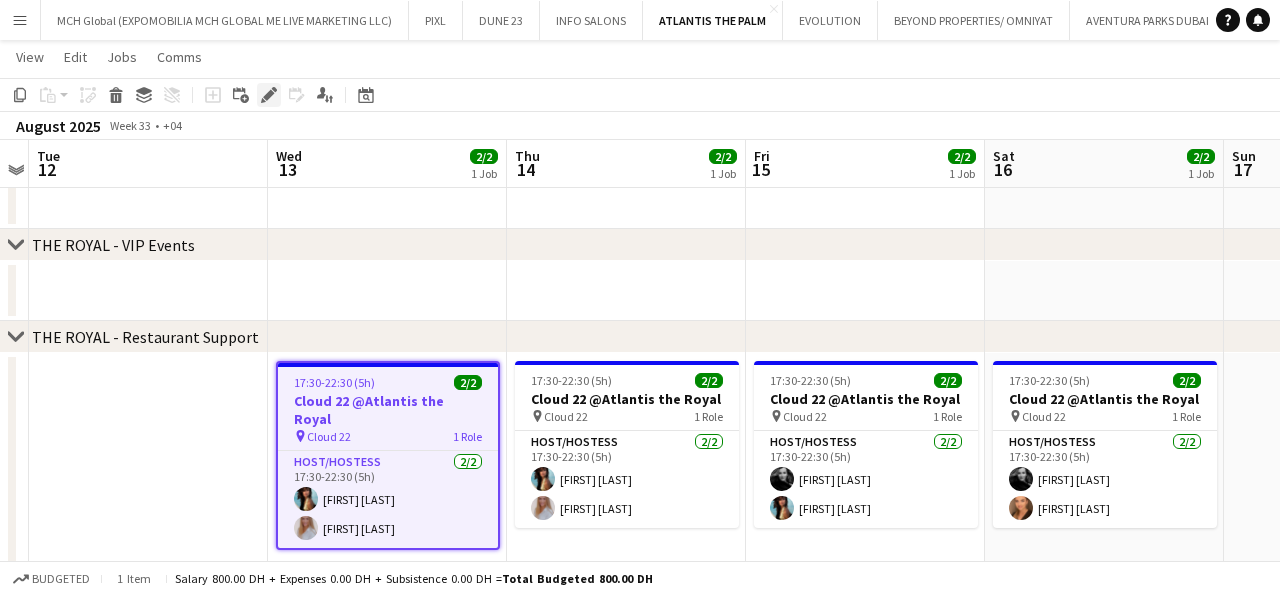 click 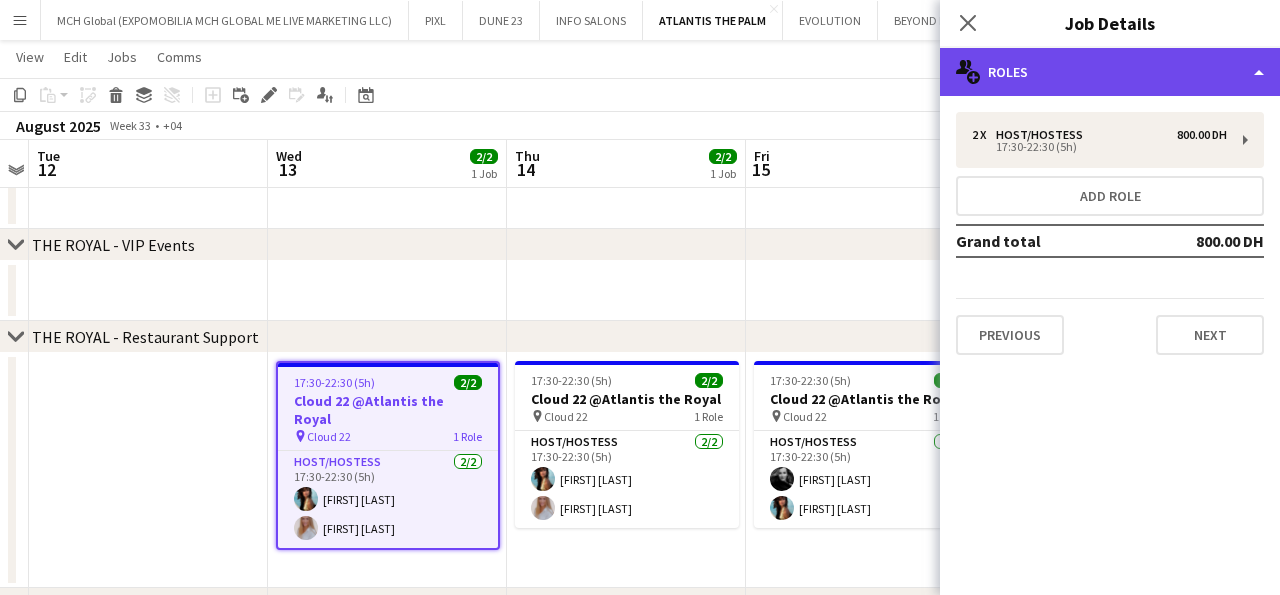click on "multiple-users-add
Roles" 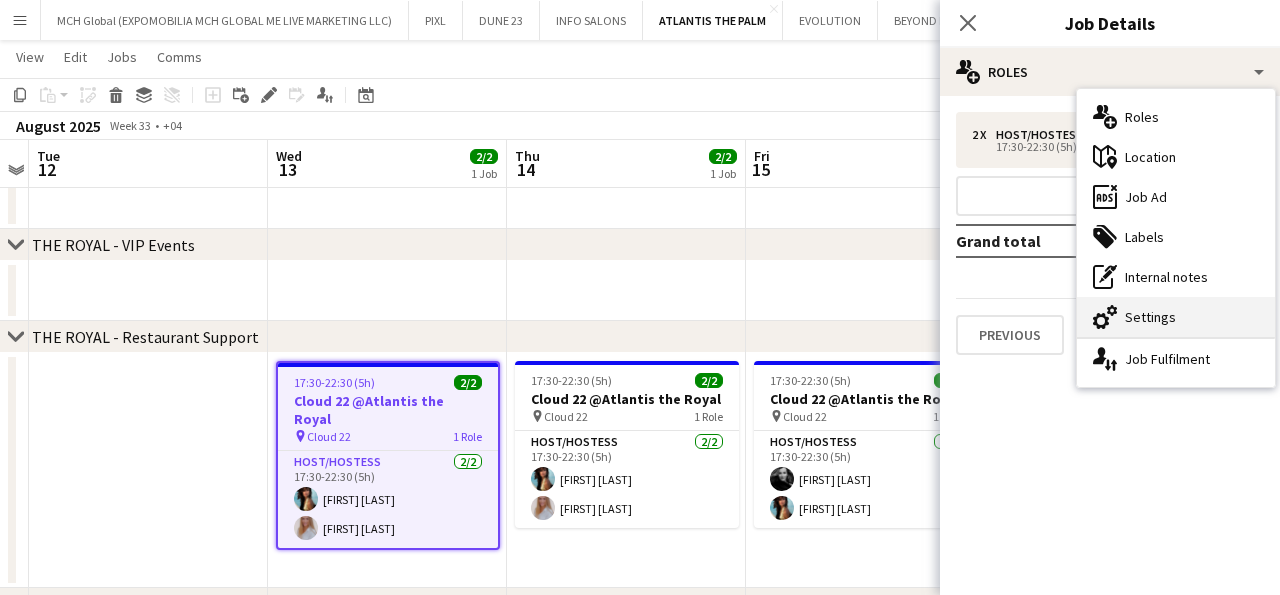 click on "cog-double-3
Settings" at bounding box center [1176, 317] 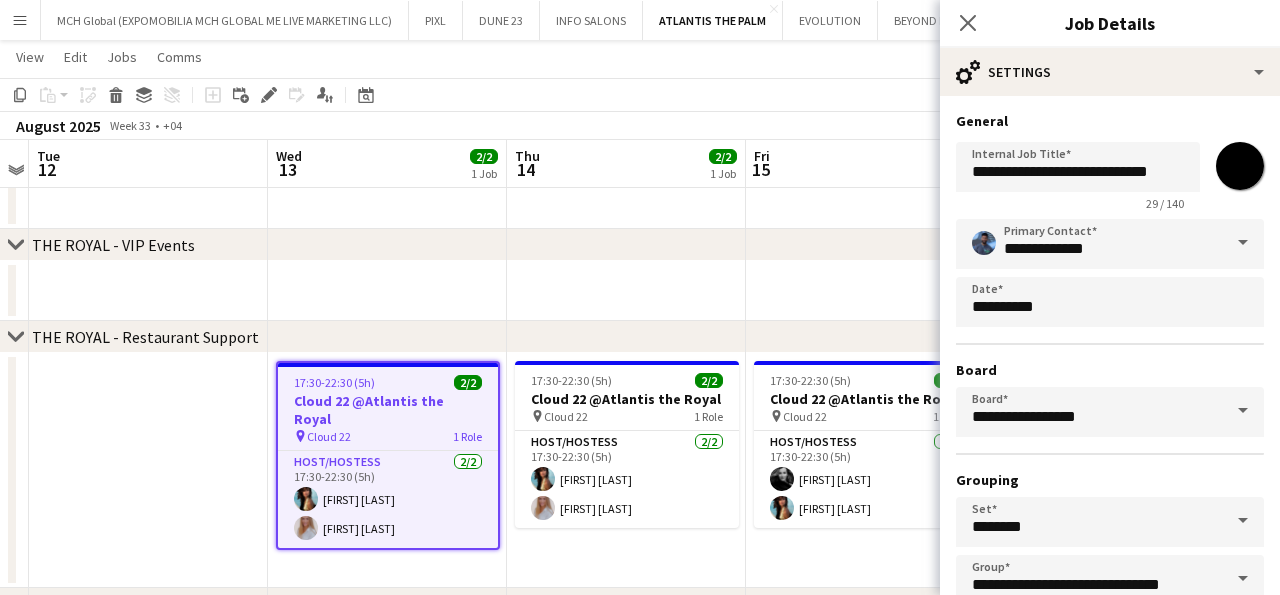 click on "Cloud 22 @Atlantis the Royal" at bounding box center (388, 410) 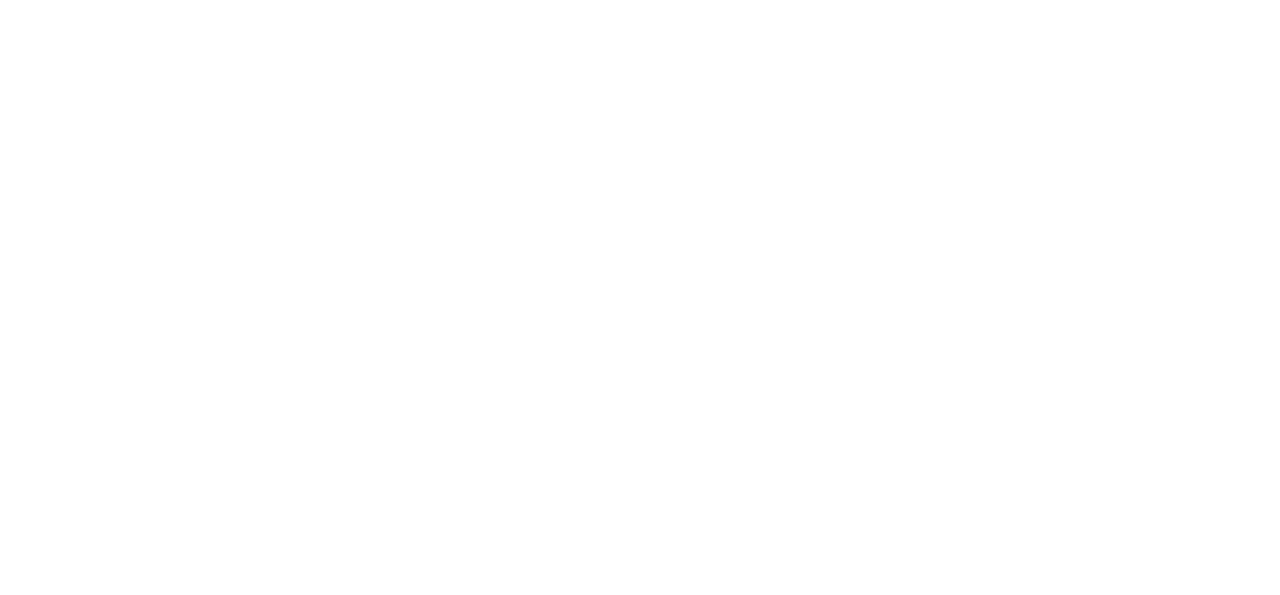 scroll, scrollTop: 0, scrollLeft: 0, axis: both 